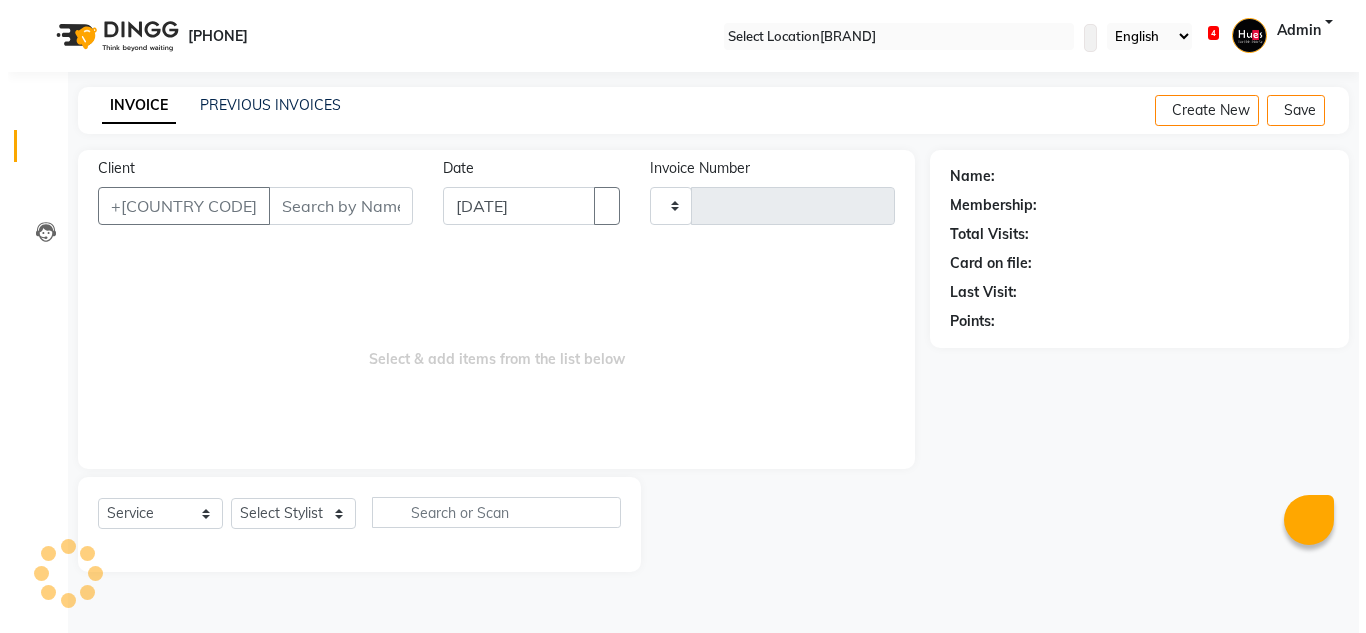 scroll, scrollTop: 0, scrollLeft: 0, axis: both 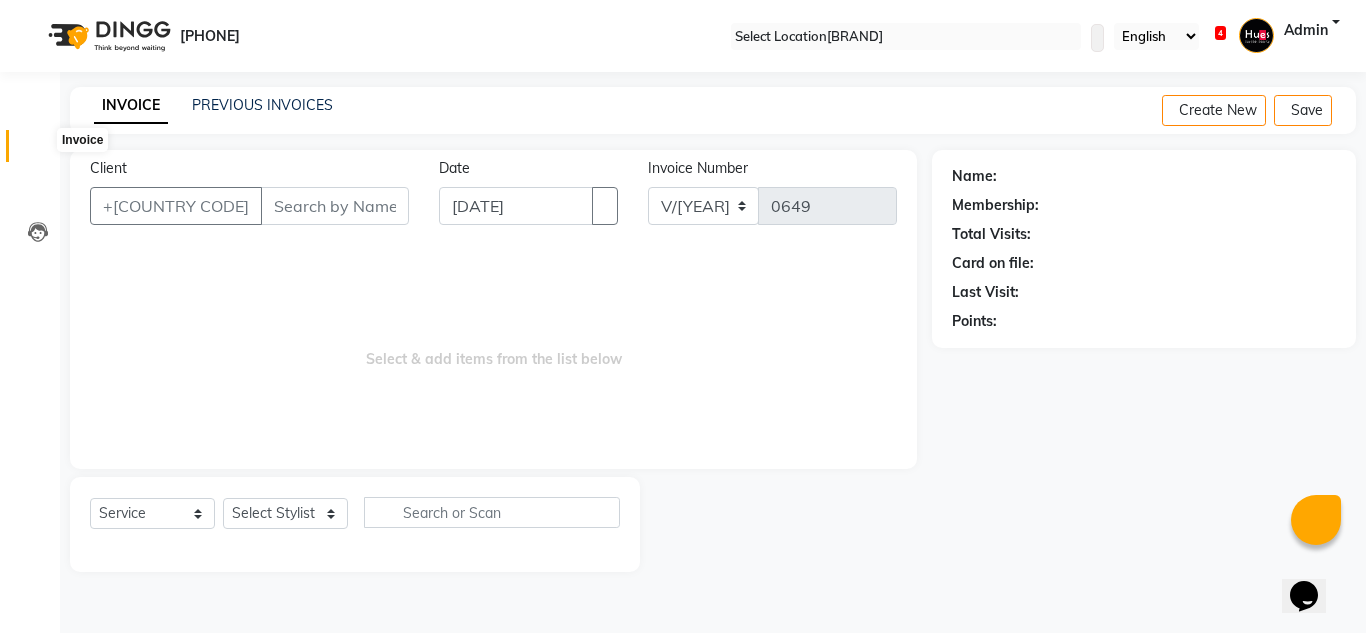 click at bounding box center (37, 151) 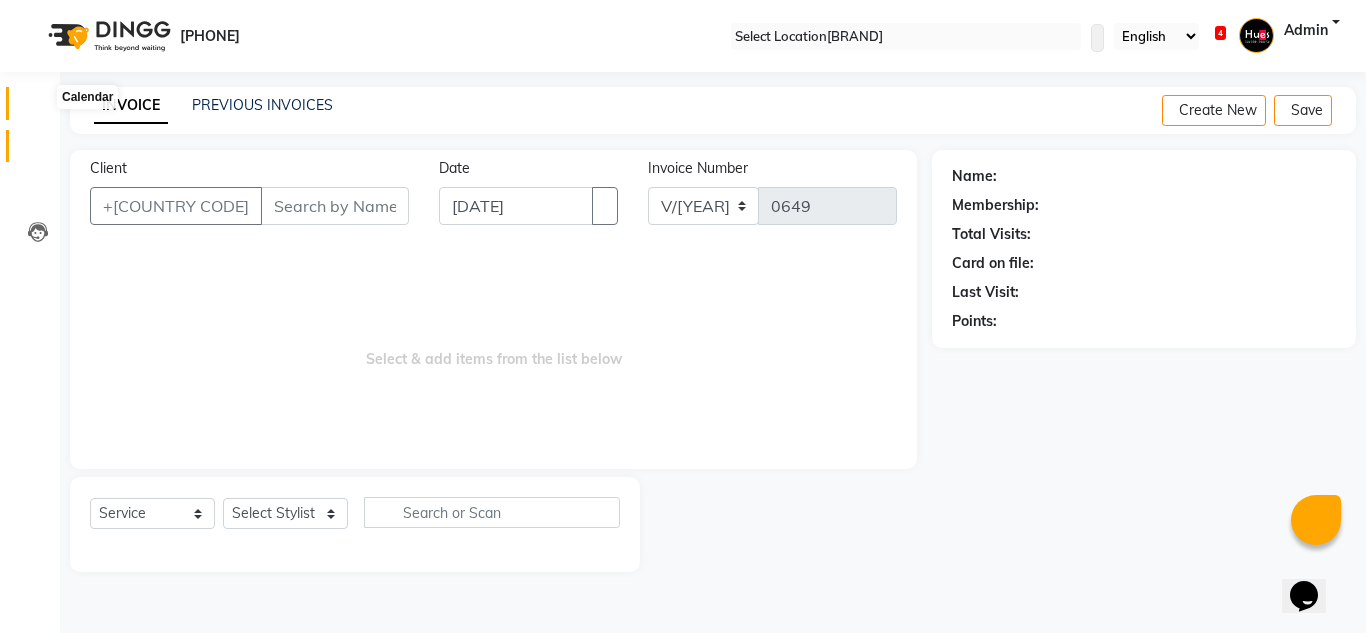 click at bounding box center (37, 108) 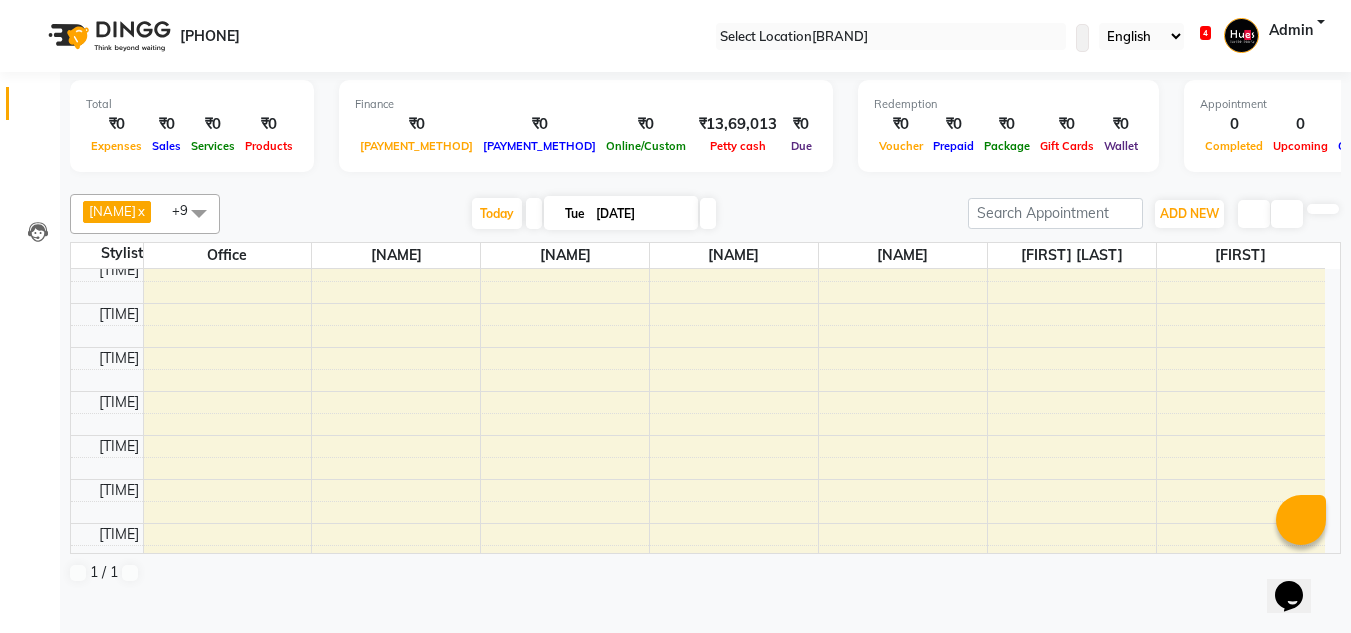 scroll, scrollTop: 859, scrollLeft: 0, axis: vertical 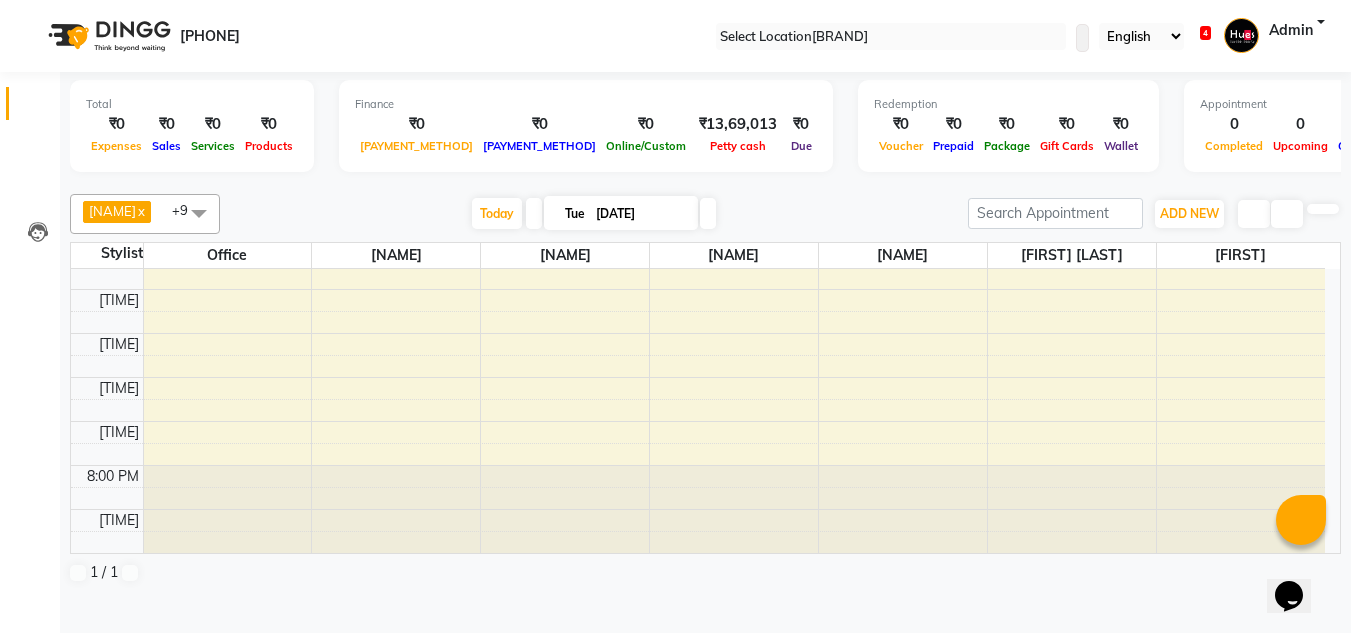 click on "8:00 AM 8:30 AM 9:00 AM 9:30 AM 10:00 AM 10:30 AM 11:00 AM 11:30 AM 12:00 PM 12:30 PM 1:00 PM 1:30 PM 2:00 PM 2:30 PM 3:00 PM 3:30 PM 4:00 PM 4:30 PM 5:00 PM 5:30 PM 6:00 PM 6:30 PM 7:00 PM 7:30 PM 8:00 PM 8:30 PM" at bounding box center (698, -19) 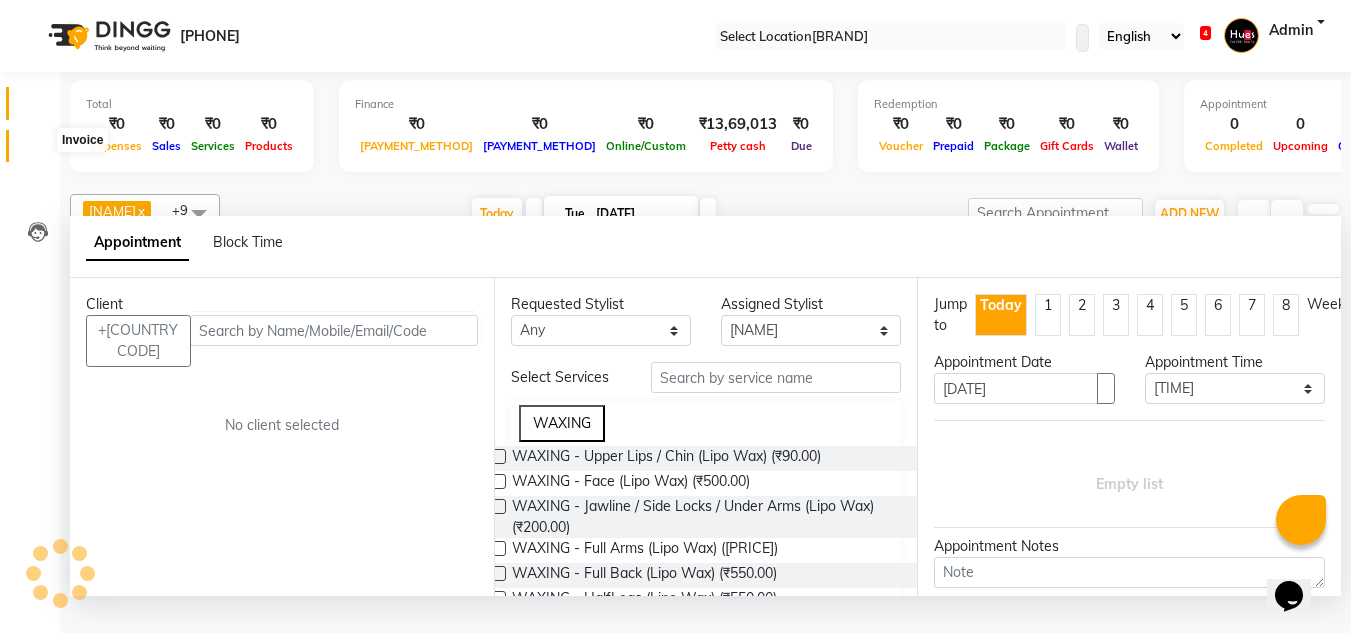 click at bounding box center (37, 151) 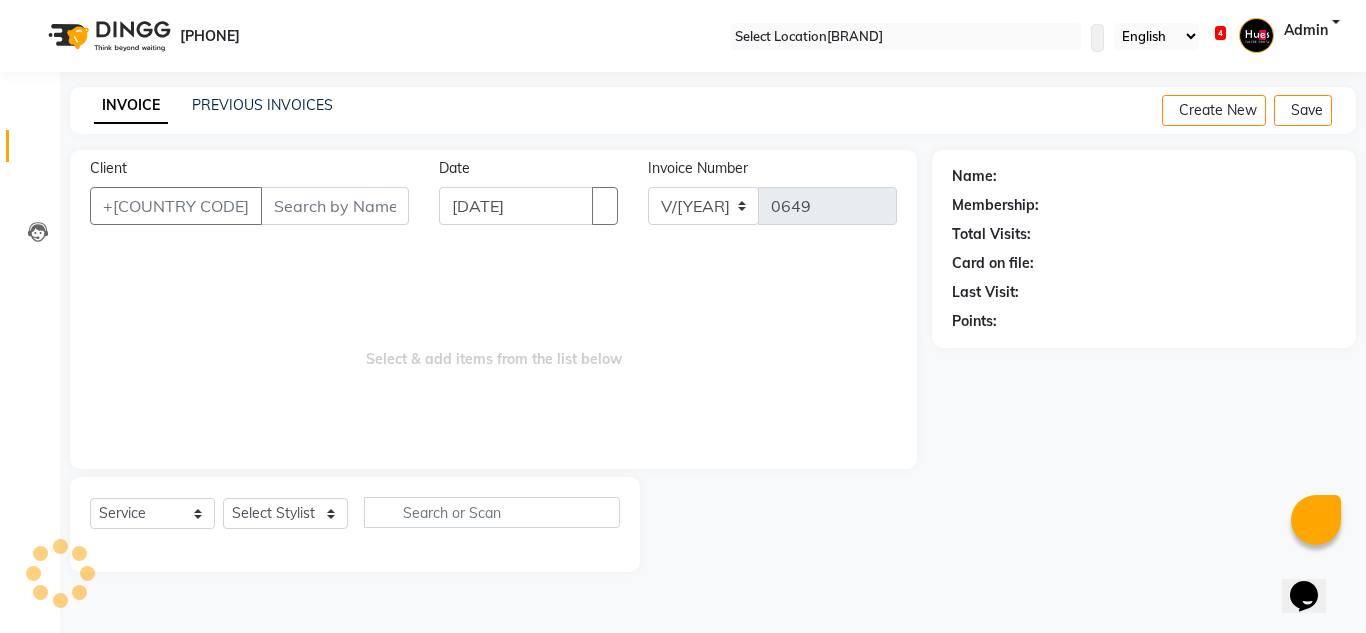 click on "Client" at bounding box center [335, 206] 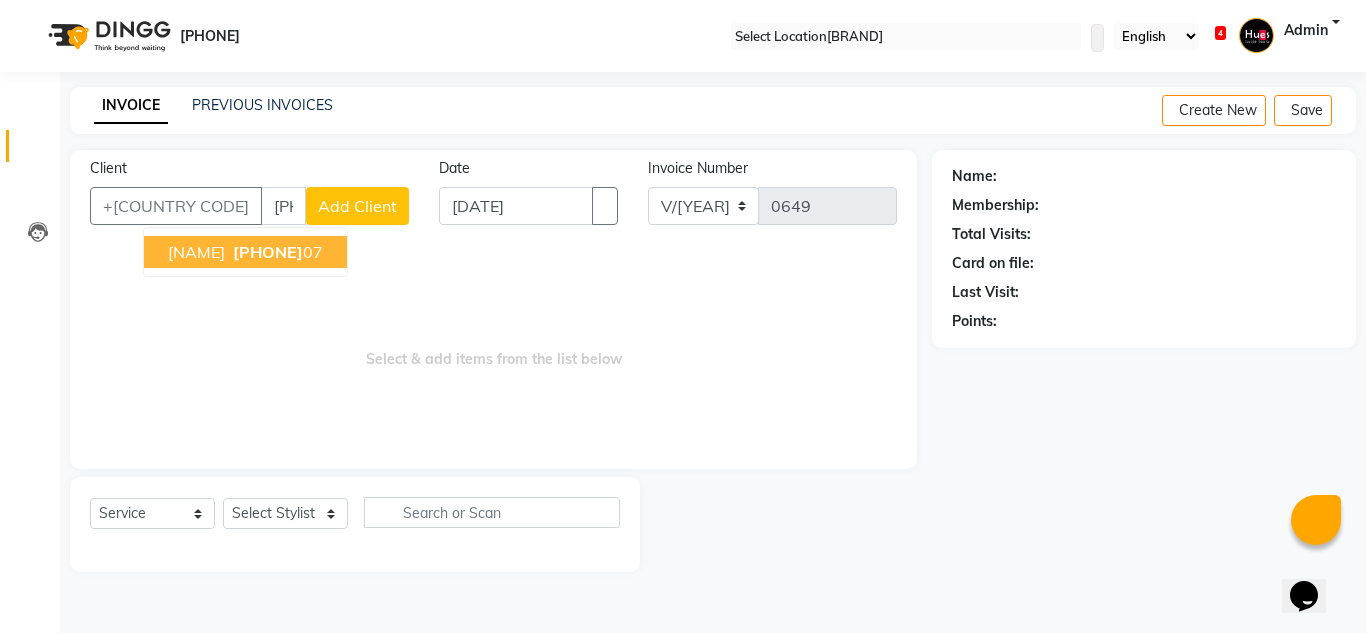 click on "[NAME]" at bounding box center (196, 252) 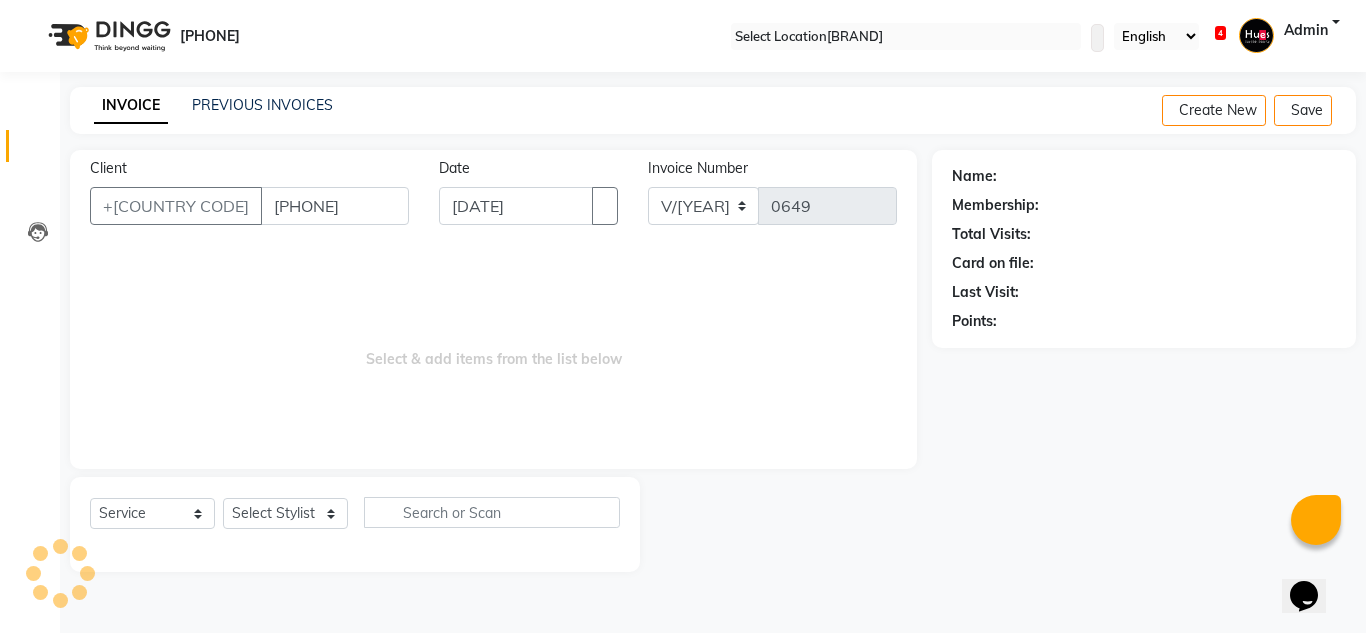 type on "[PHONE]" 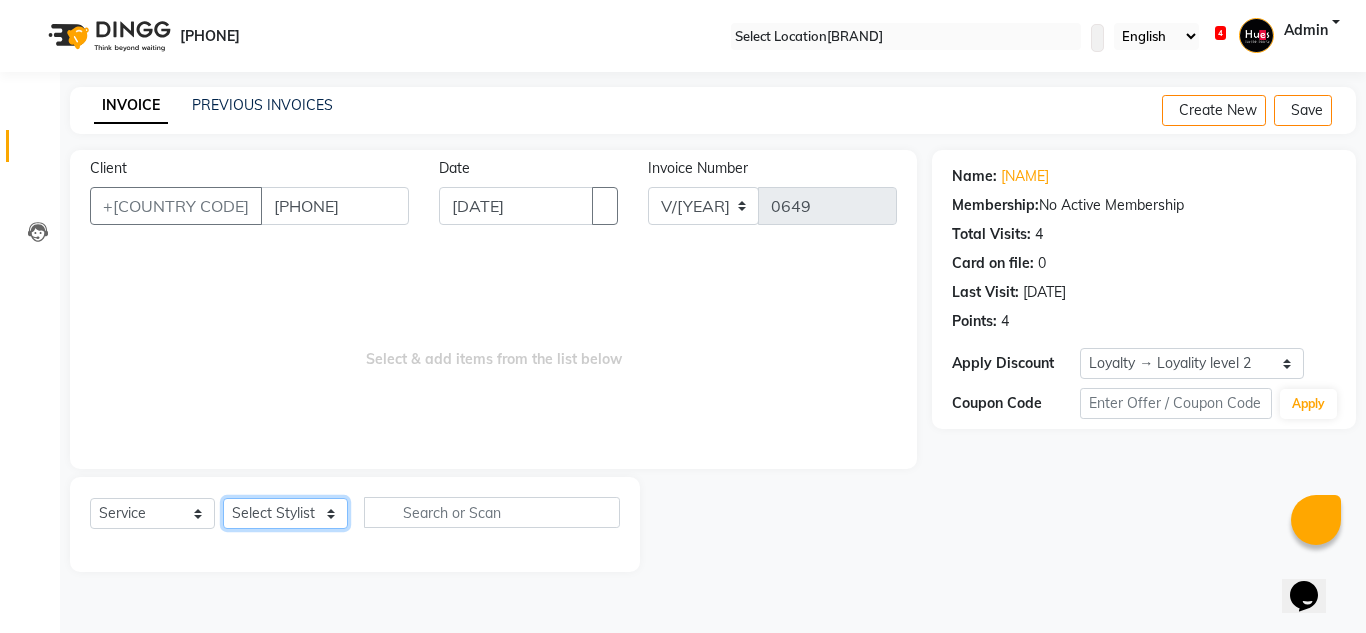 click on "Select Stylist Faizan [FIRST] [LAST] Rupali Saroj Gupta Sumit Sen [FIRST] [LAST]" at bounding box center [285, 513] 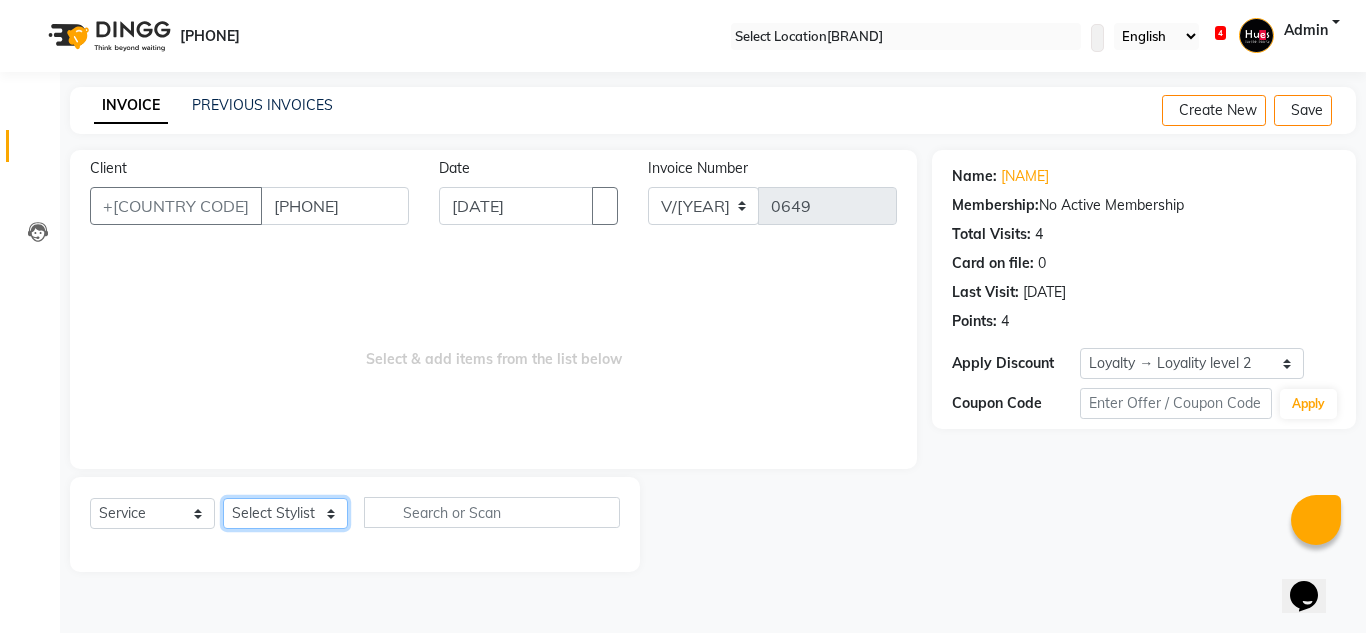 select on "69218" 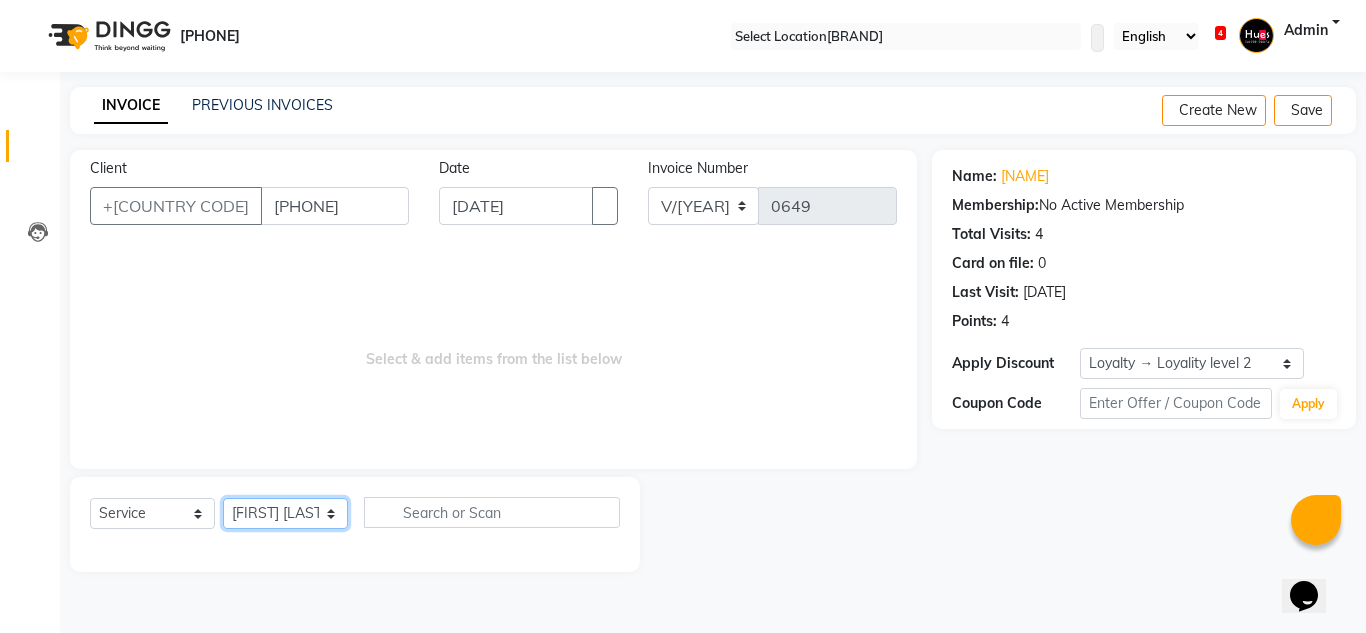 click on "Select Stylist Faizan [FIRST] [LAST] Rupali Saroj Gupta Sumit Sen [FIRST] [LAST]" at bounding box center (285, 513) 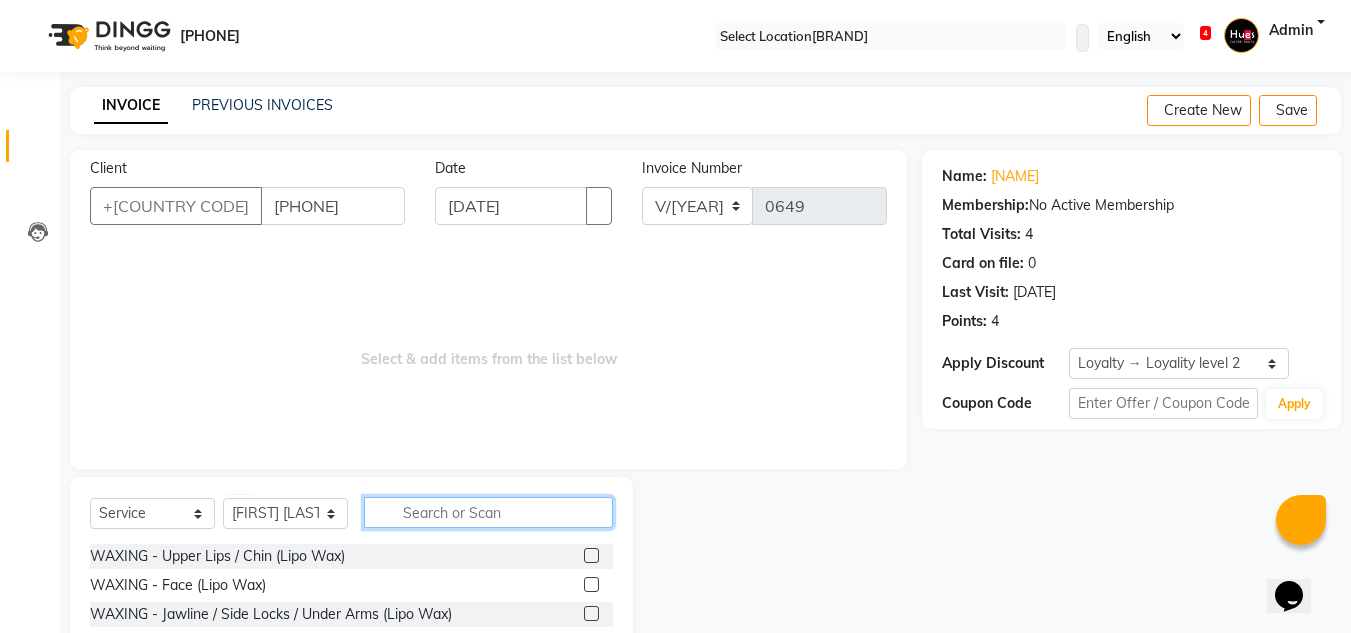 click at bounding box center (488, 512) 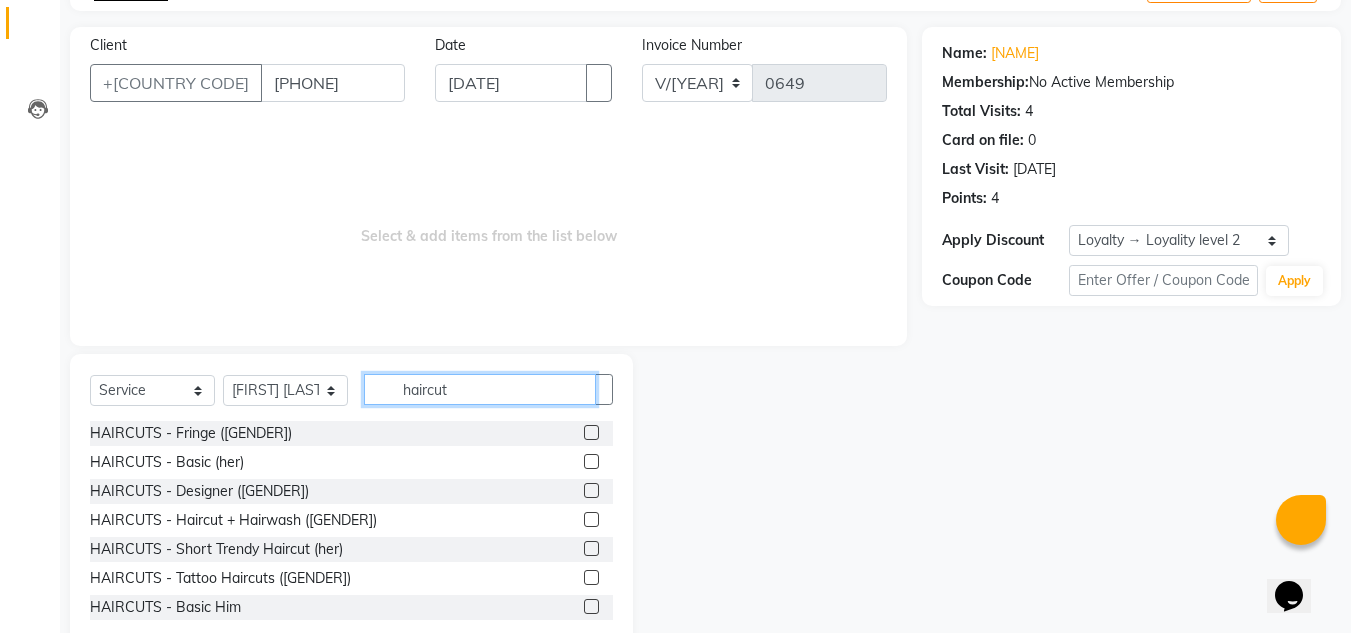 scroll, scrollTop: 125, scrollLeft: 0, axis: vertical 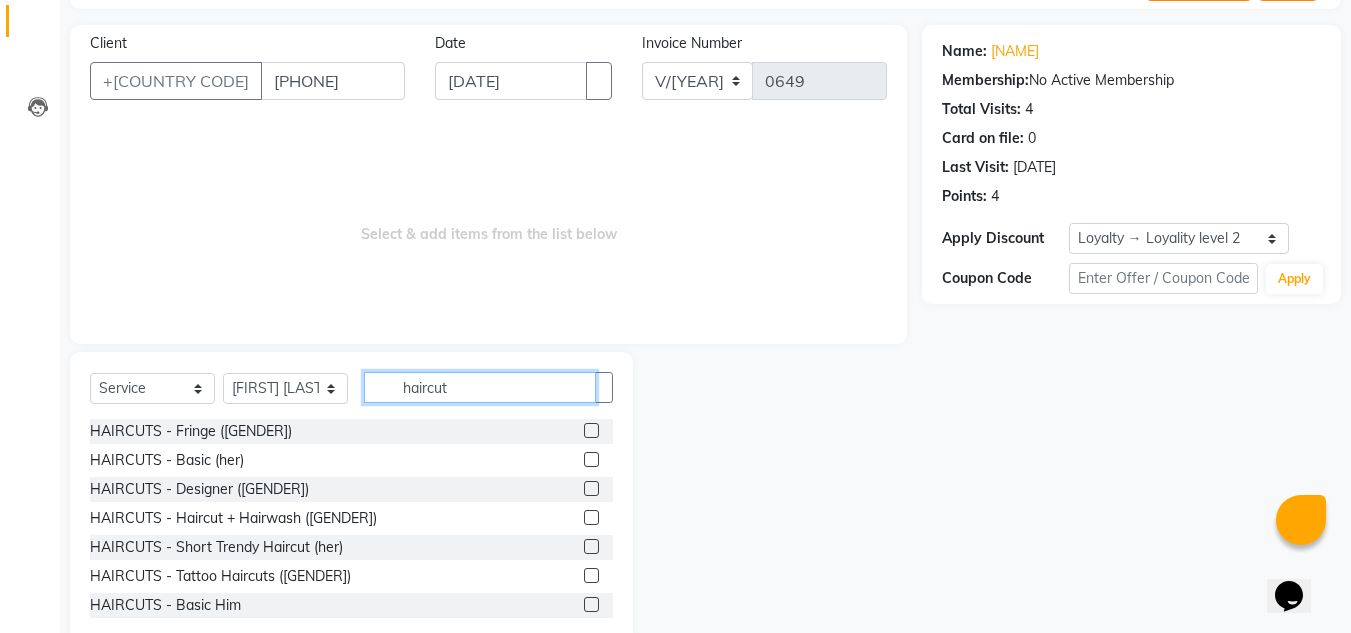 type on "haircut" 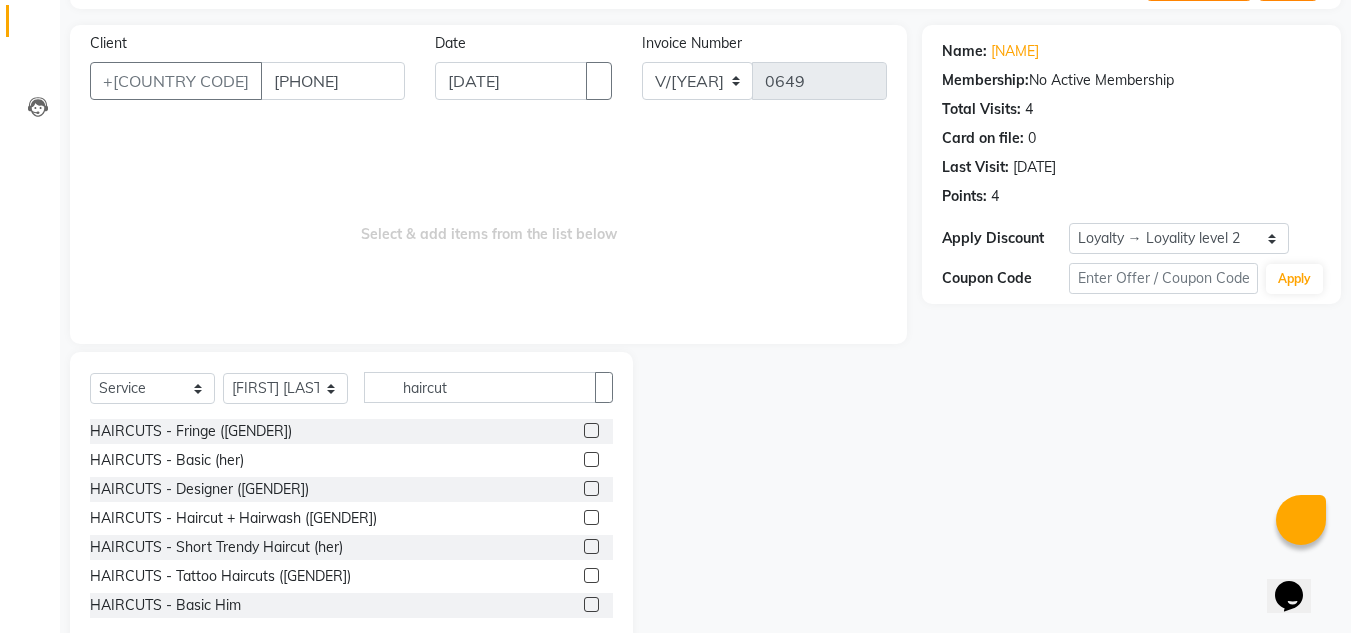 click at bounding box center (591, 604) 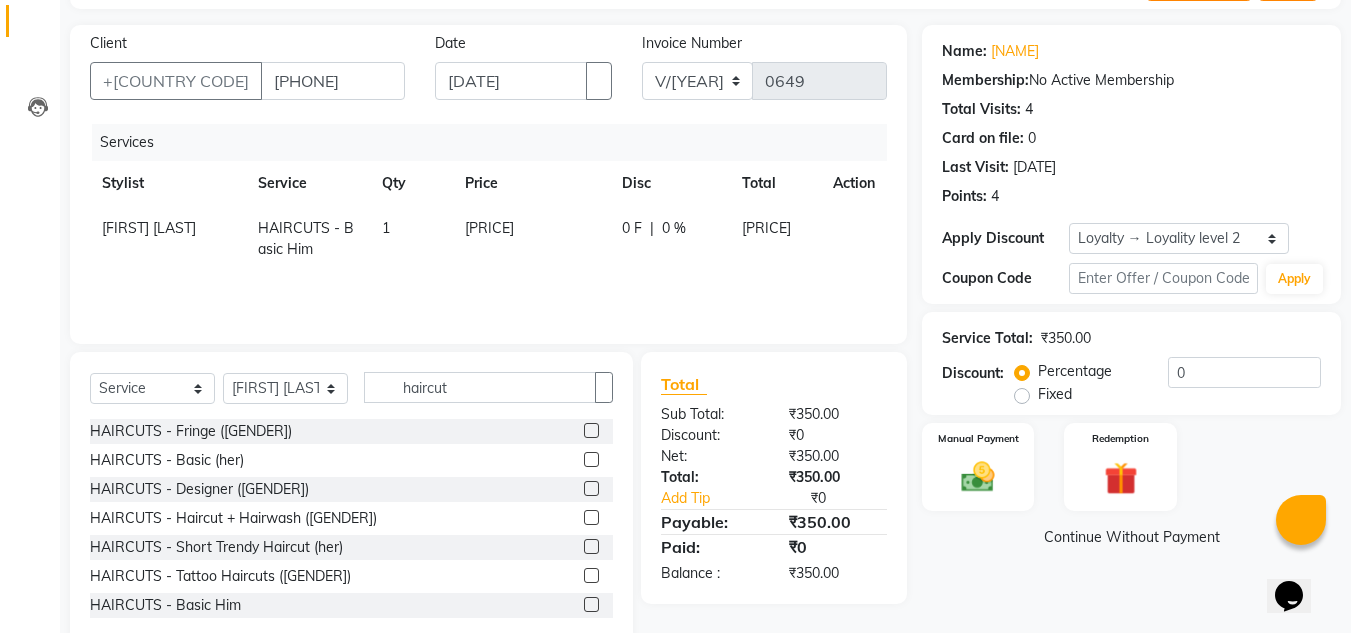 click on "[PRICE]" at bounding box center [149, 228] 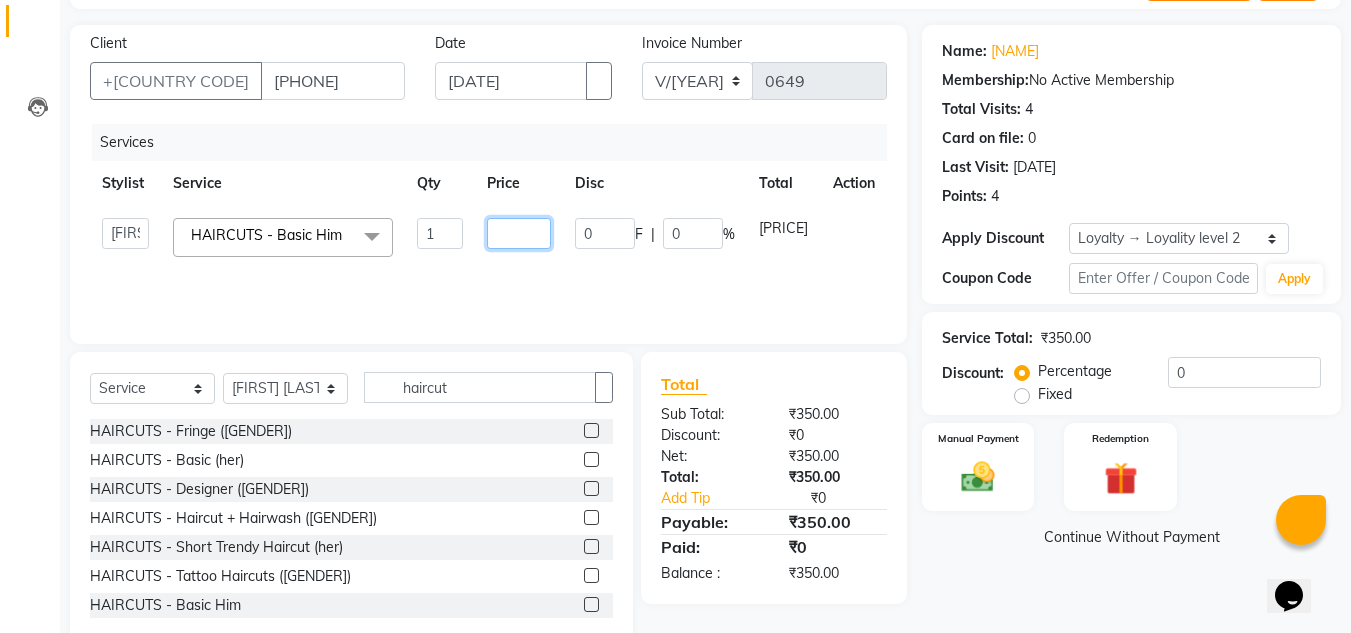 click on "[PRICE]" at bounding box center [440, 233] 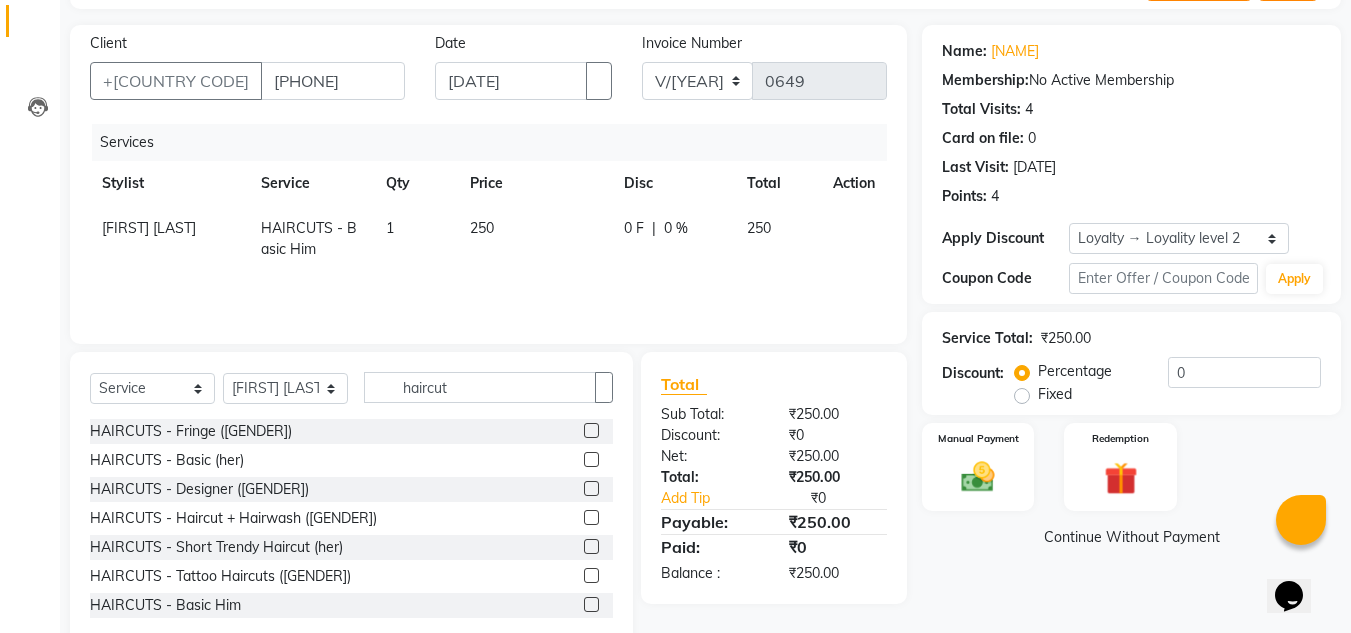 click on "Services Stylist Service Qty Price Disc Total Action Sumit Sen HAIRCUTS - Basic Him 1 250 0 F | 0 % 250" at bounding box center [488, 224] 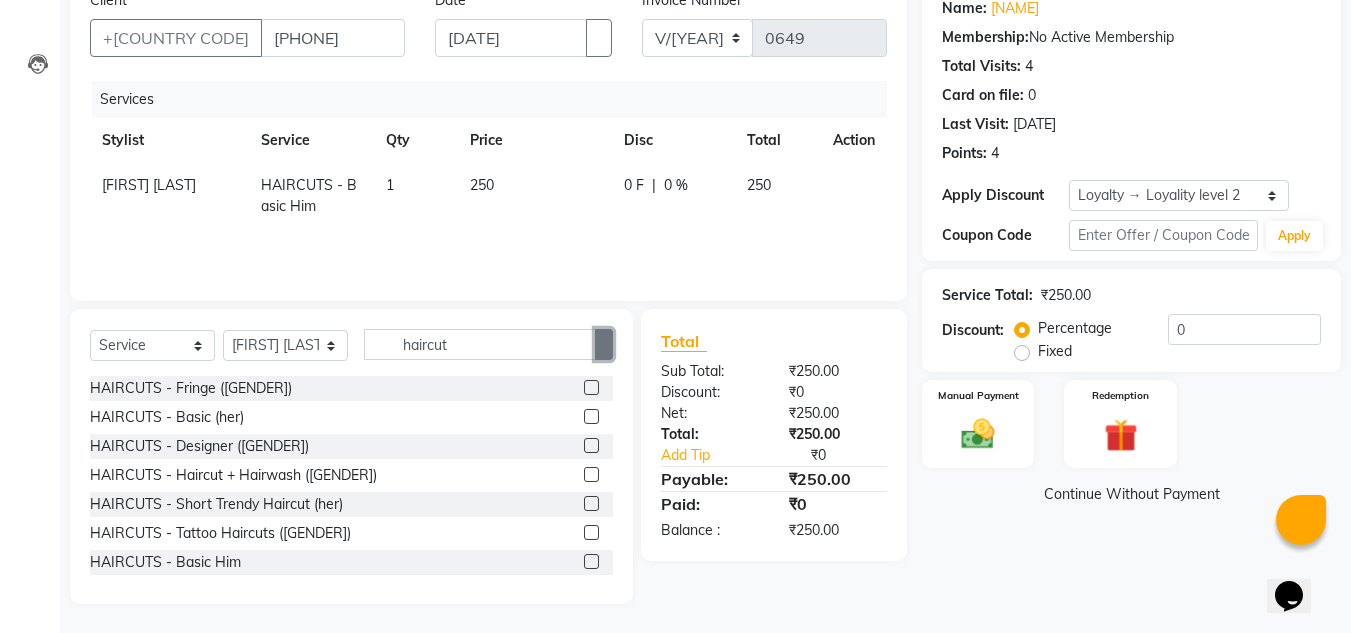 click at bounding box center [604, 344] 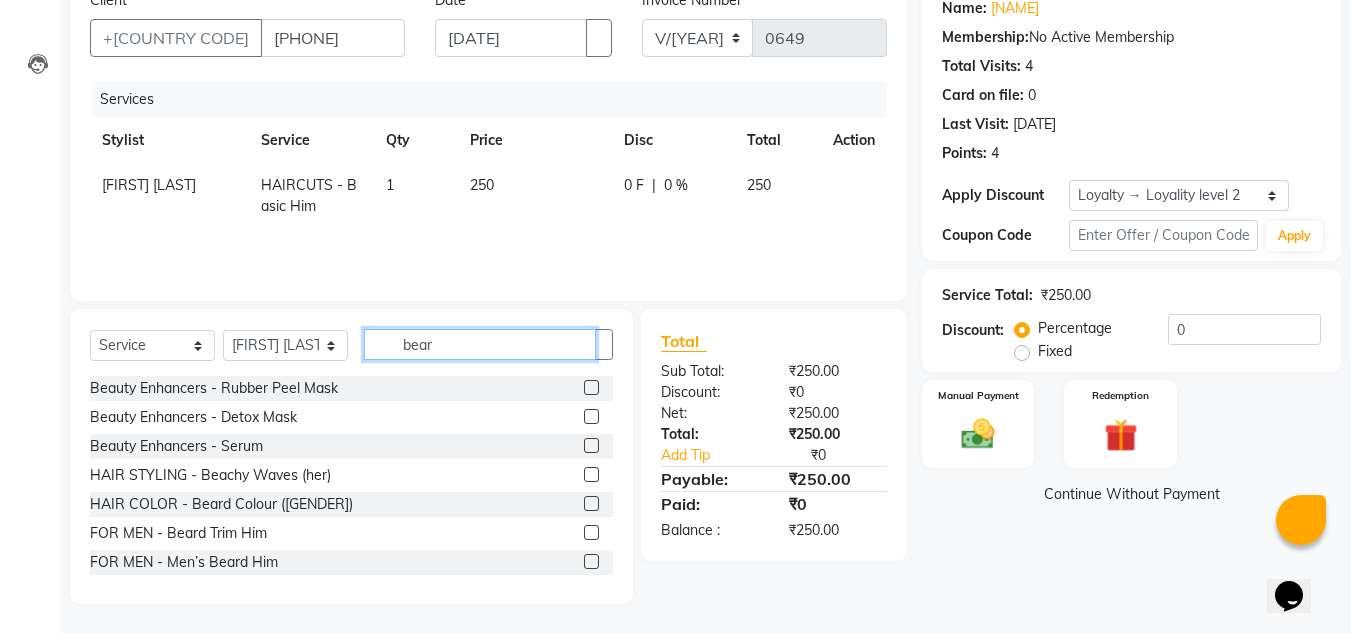 scroll, scrollTop: 125, scrollLeft: 0, axis: vertical 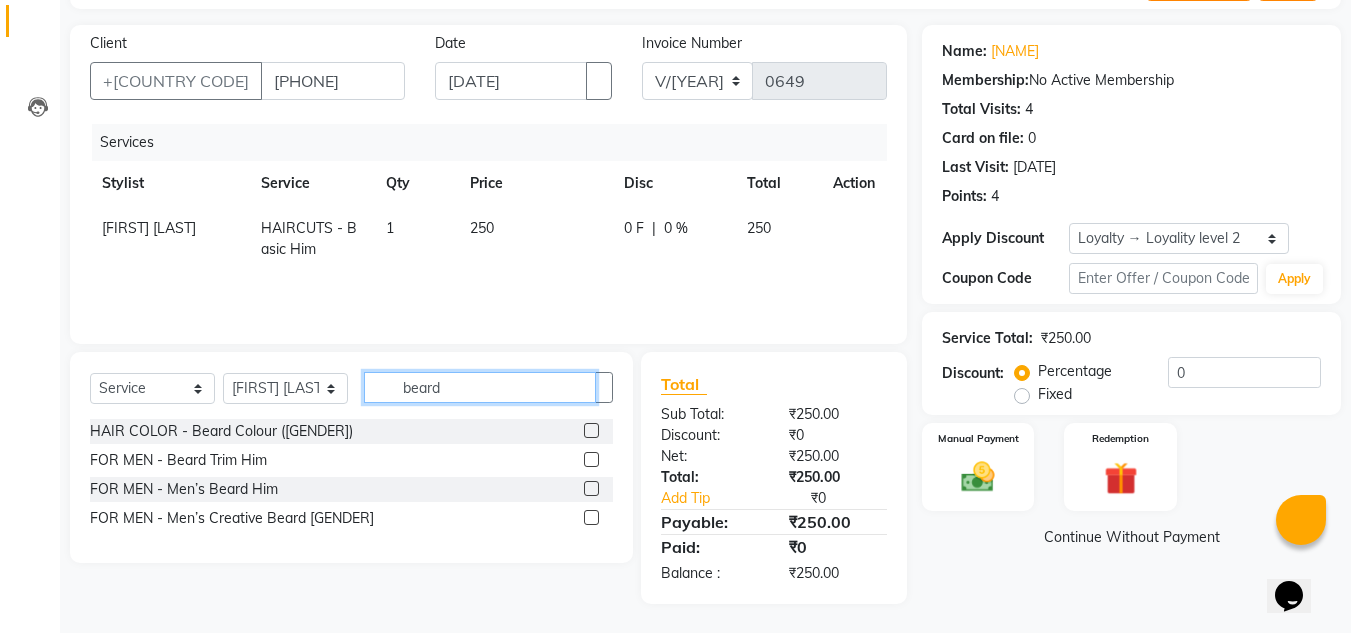 type on "beard" 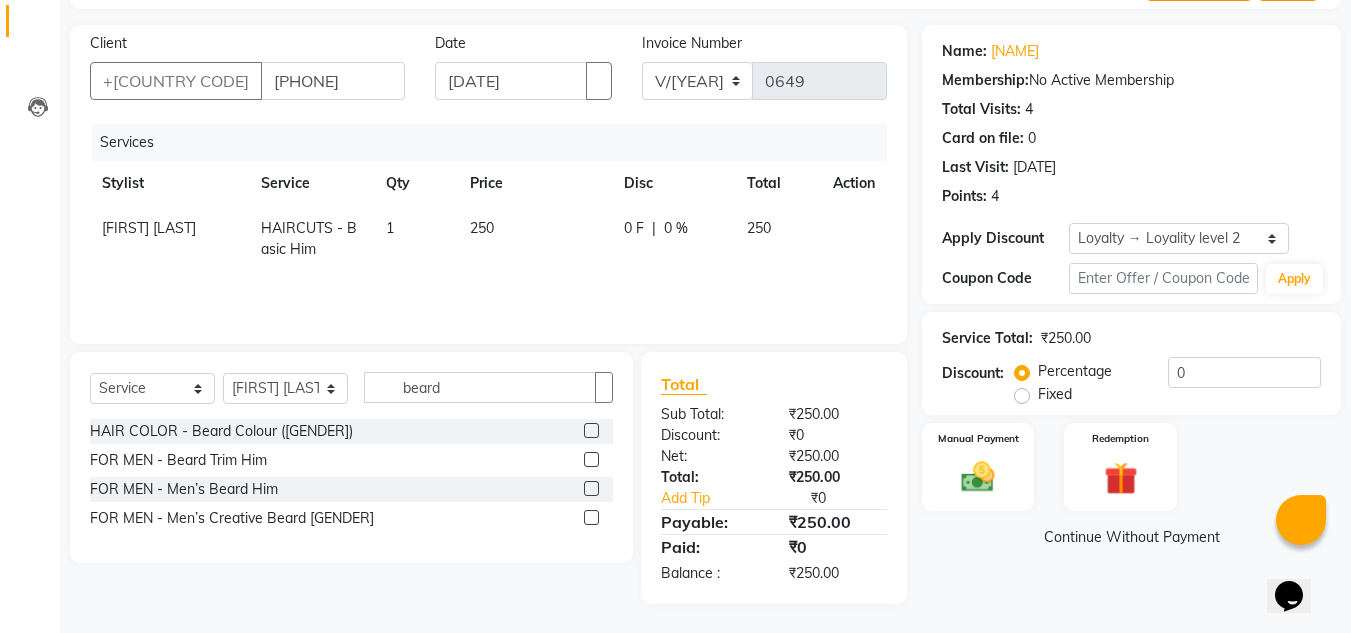 click at bounding box center (591, 488) 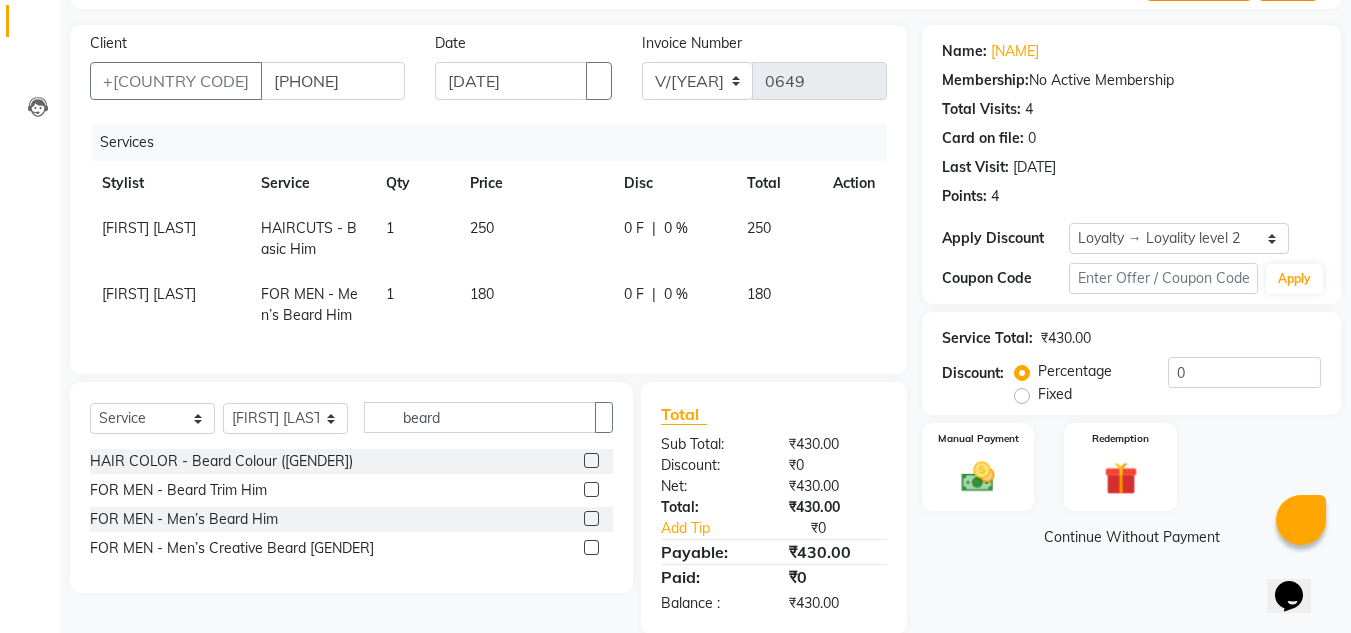 click on "180" at bounding box center (149, 228) 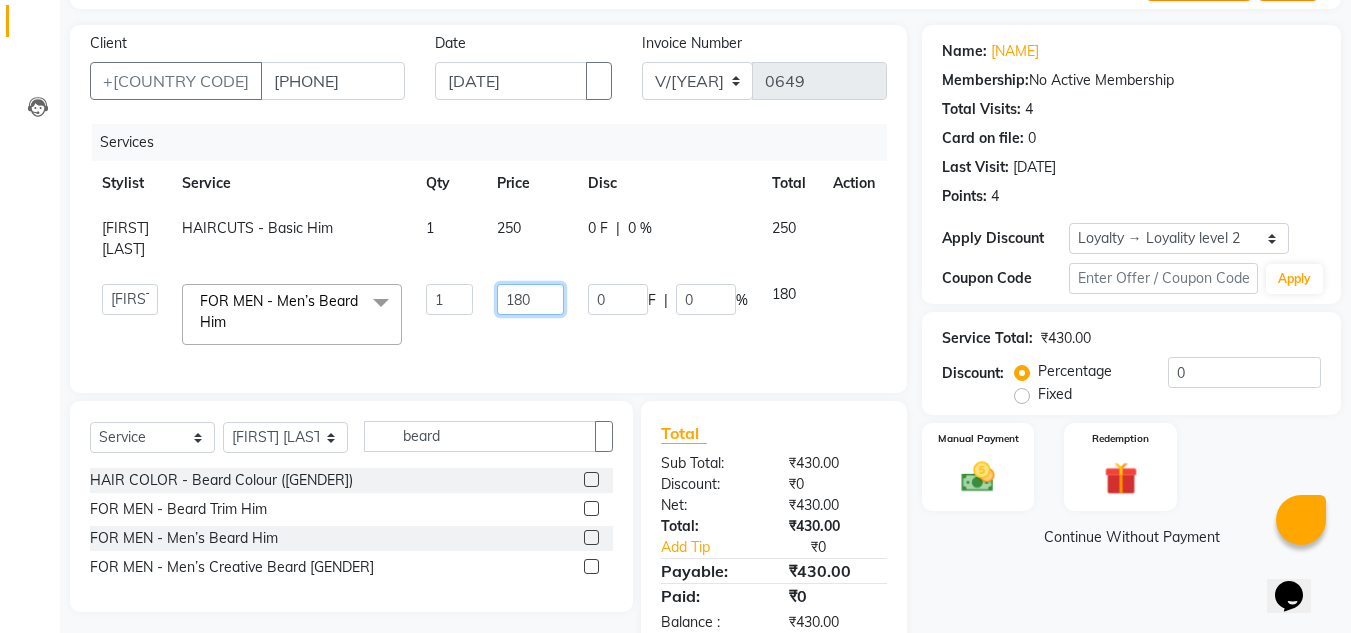 click on "180" at bounding box center [449, 299] 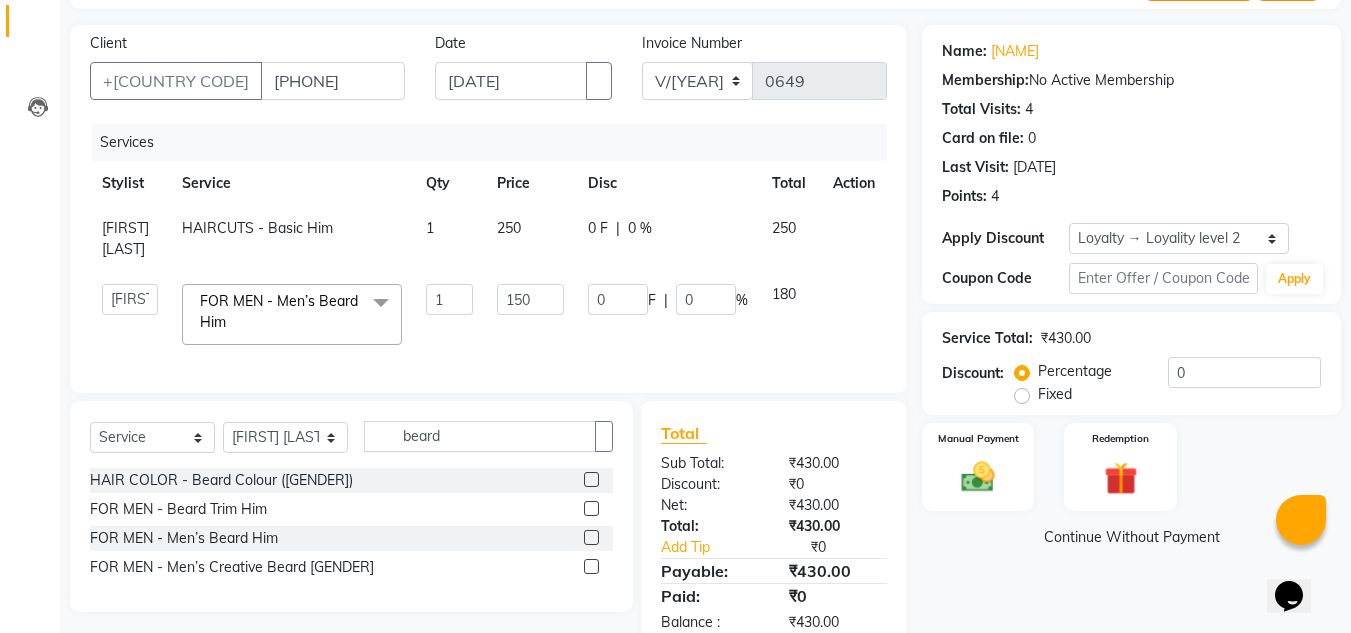 click on "Services Stylist Service Qty Price Disc Total Action [NAME] HAIRCUTS - Basic [GENDER] 1 [PRICE] 0 F | 0 % [PRICE] Faizan Muskan Neha Rajpkar Office Rohit Sharma Rupali Saroj Gupta Sumit Sen sunil Khetawar FOR MEN - Men’s Beard [GENDER] x WAXING - Upper Lips / Chin (Lipo Wax) WAXING - Face (Lipo Wax) WAXING - Jawline / Side Locks / Under Arms (Lipo Wax) WAXING - Full Arms (Lipo Wax) WAXING - Full Back (Lipo Wax) WAXING - HalfLegs (Lipo Wax) WAXING - Full Legs (Lipo Wax) WAXING - Belly (Lipo Wax) WAXING - Bikini (Lipo Wax) WAXING - Full Body (excludes bikini) (Lipo Wax) WAXING - Upper Lips / Chin (Strip less) WAXING - Face (Strip less) WAXING - Jawline / Side Locks / Under Arms (Strip less) WAXING - Lipo Wax Package WAXING - Lipo Wax Package Half SKIN LIGHTENING - Under Arms (Bleach) SKIN LIGHTENING - Full Neck (Bleach) SKIN LIGHTENING - Feet (Bleach) SKIN LIGHTENING - Face (Bleach) SKIN LIGHTENING - Full Arms (Bleach) SKIN LIGHTENING - Full Back (Bleach) SKIN LIGHTENING - Full Neck (Dtan)" at bounding box center (488, 248) 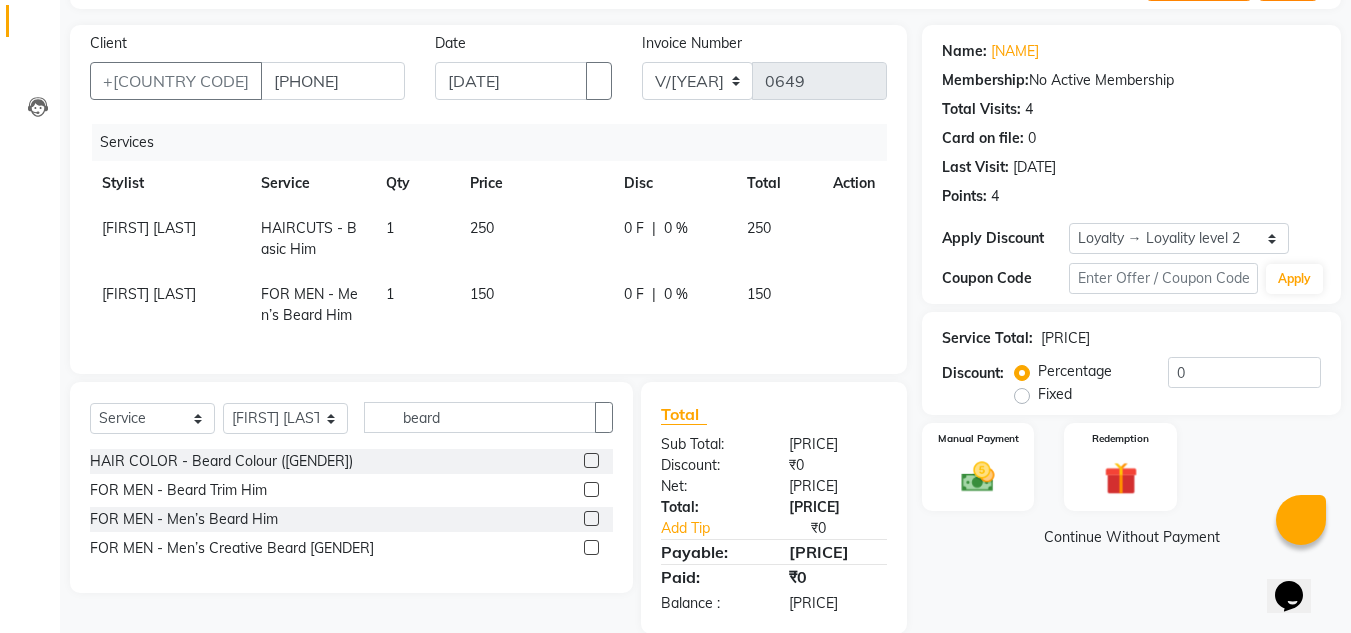 scroll, scrollTop: 170, scrollLeft: 0, axis: vertical 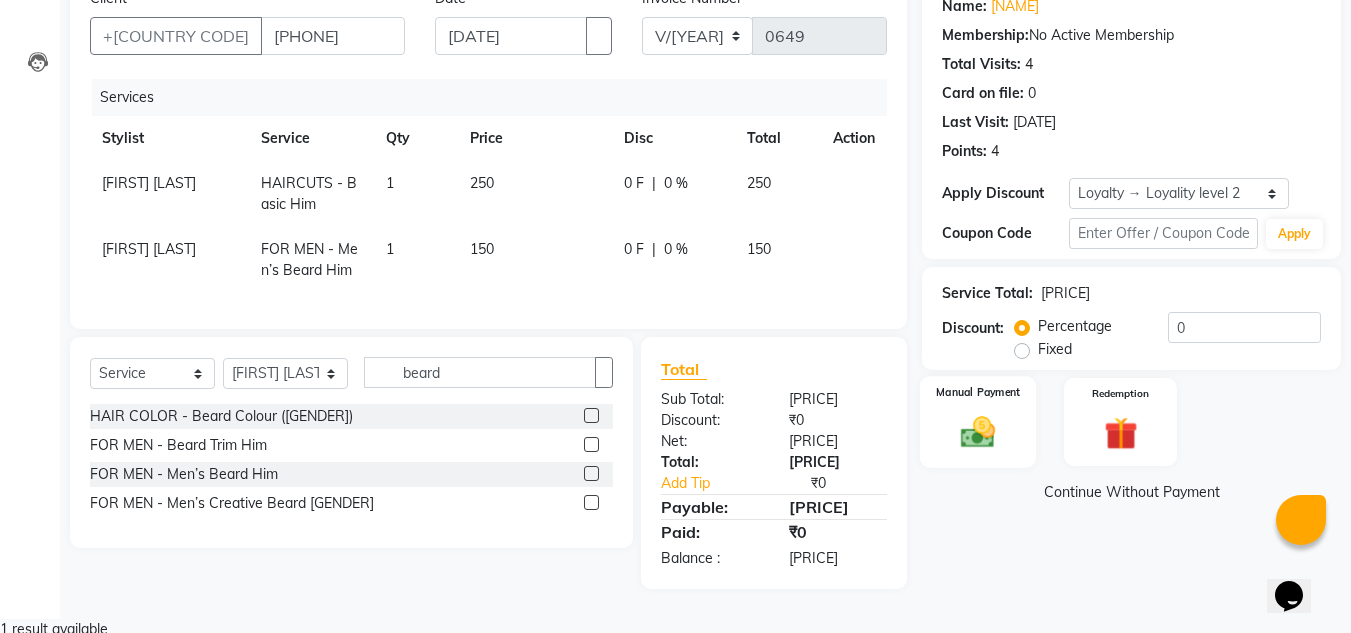 click on "Manual Payment" at bounding box center (978, 422) 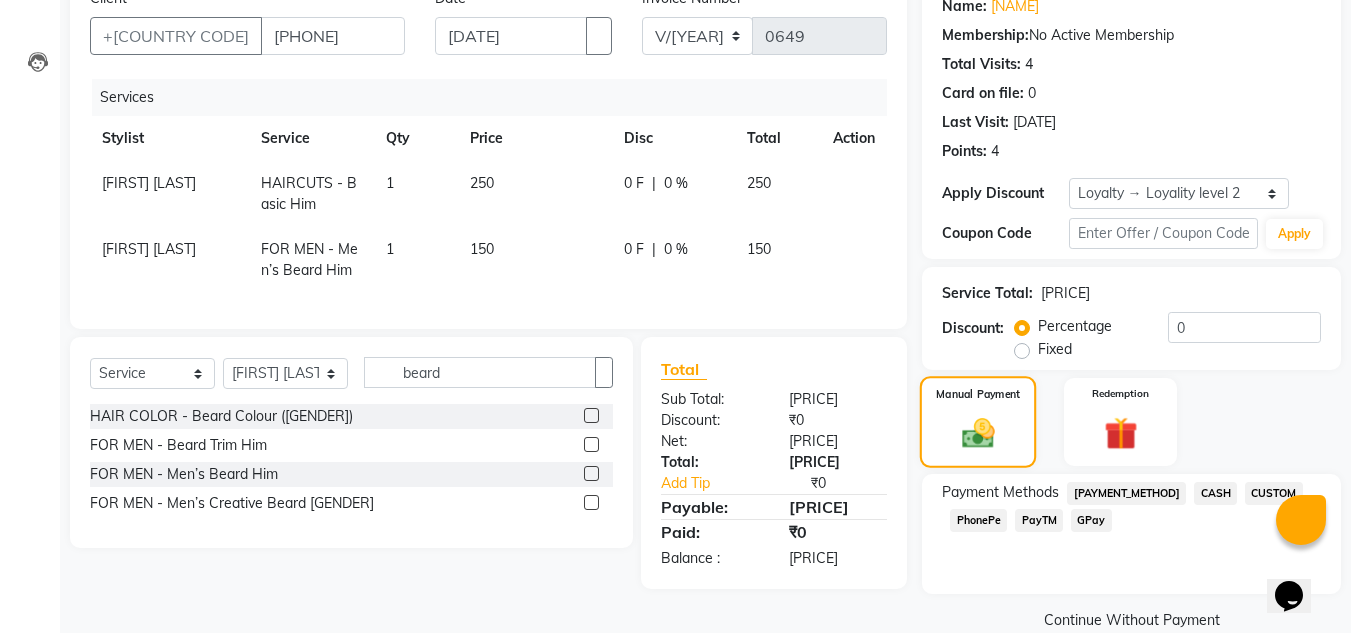 click on "Manual Payment" at bounding box center (978, 394) 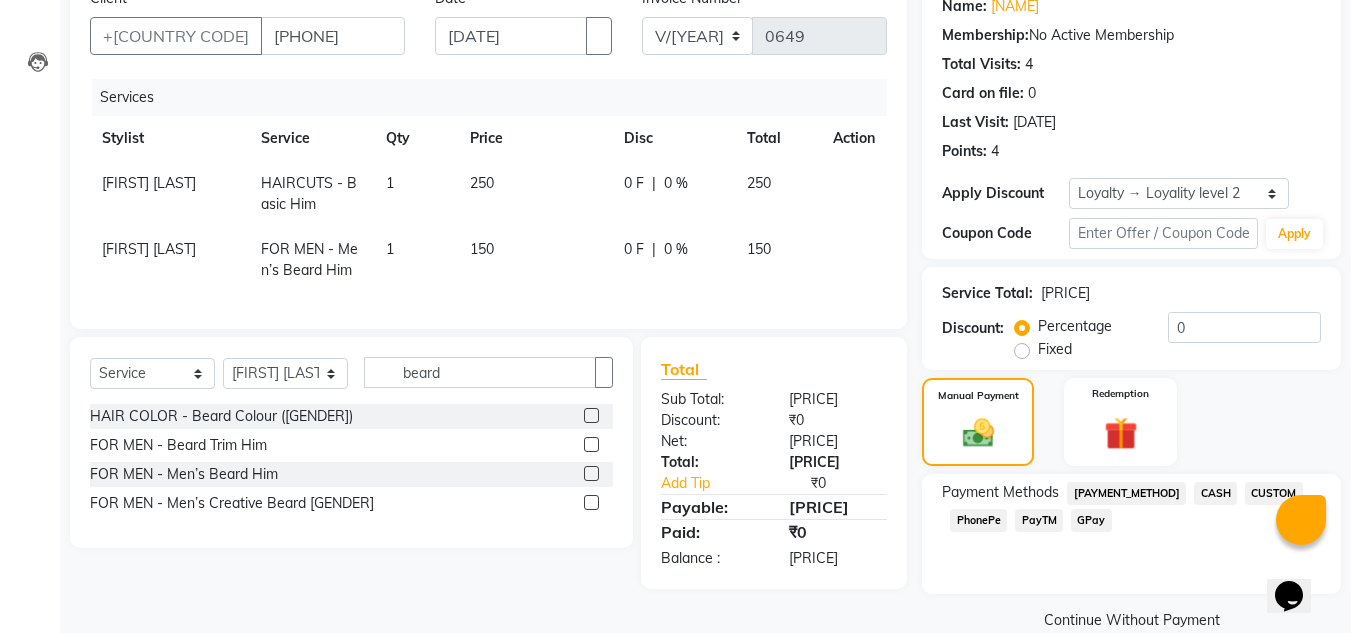 scroll, scrollTop: 209, scrollLeft: 0, axis: vertical 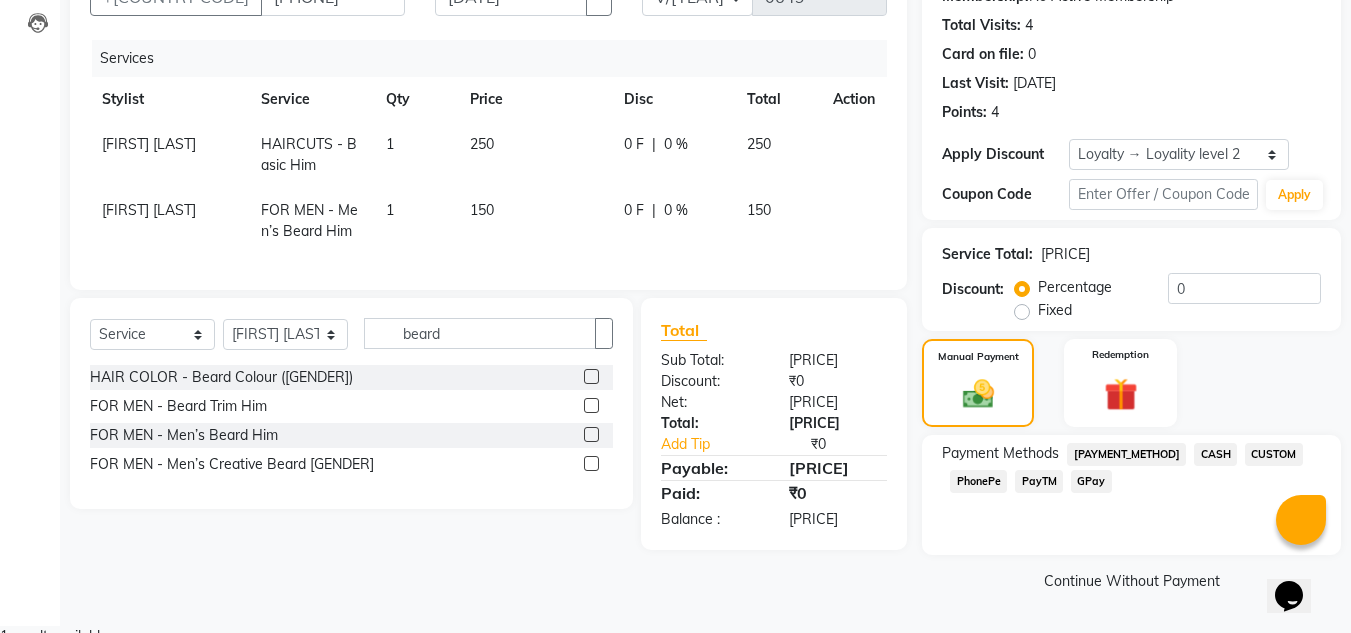click on "PhonePe" at bounding box center (1126, 454) 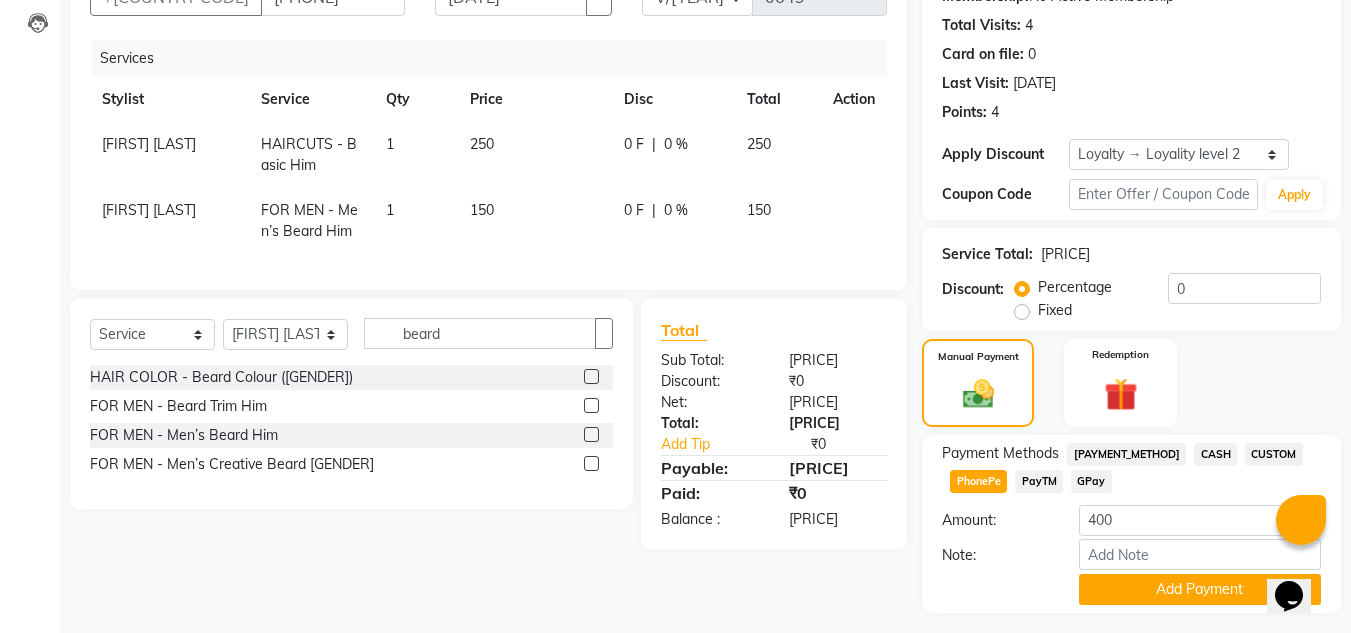 scroll, scrollTop: 265, scrollLeft: 0, axis: vertical 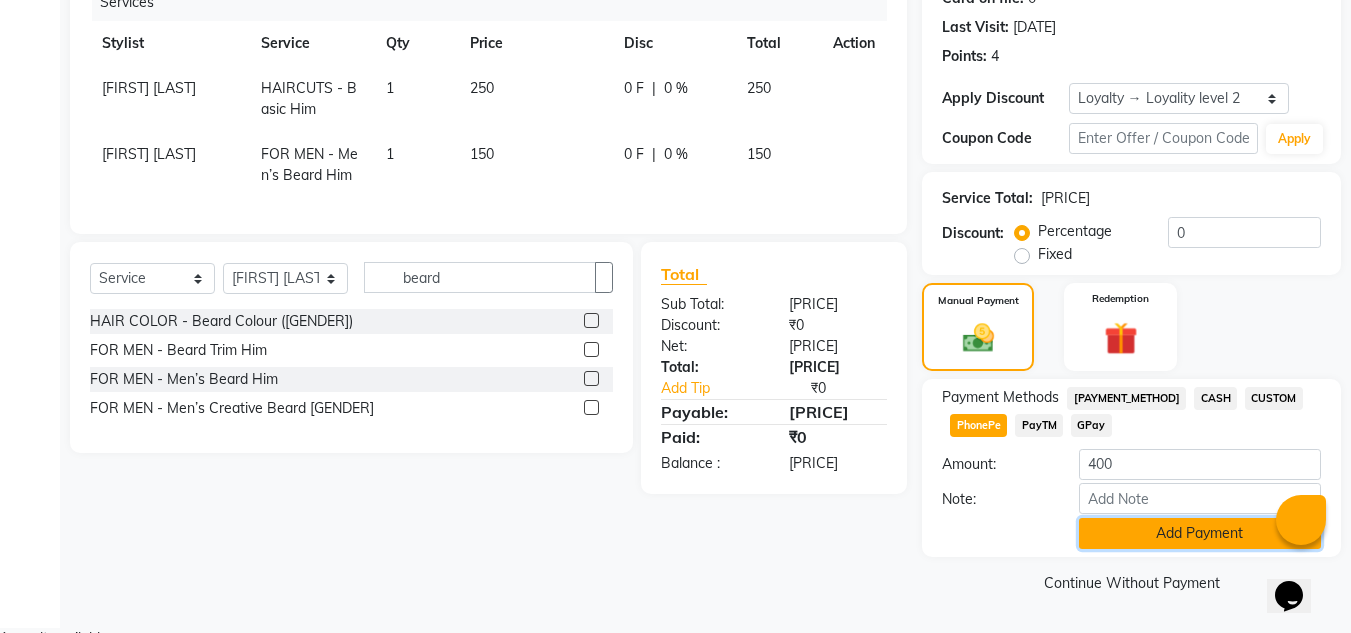 click on "Add Payment" at bounding box center (1200, 533) 